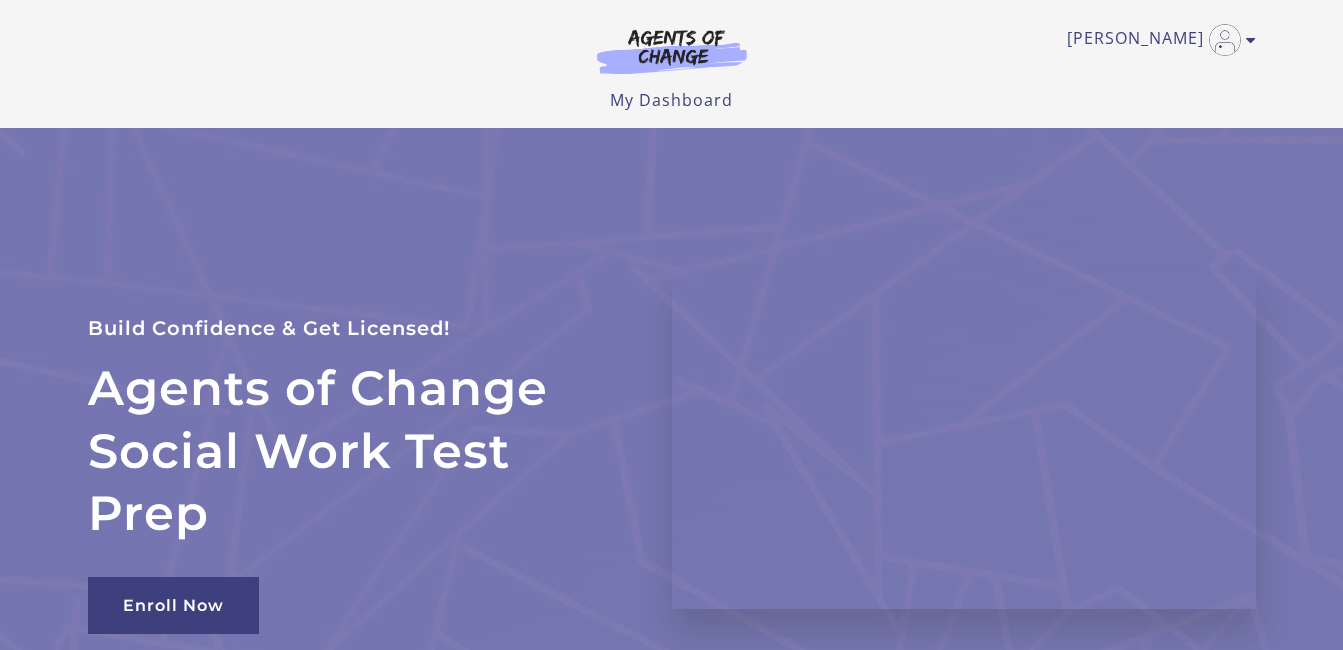 scroll, scrollTop: 0, scrollLeft: 0, axis: both 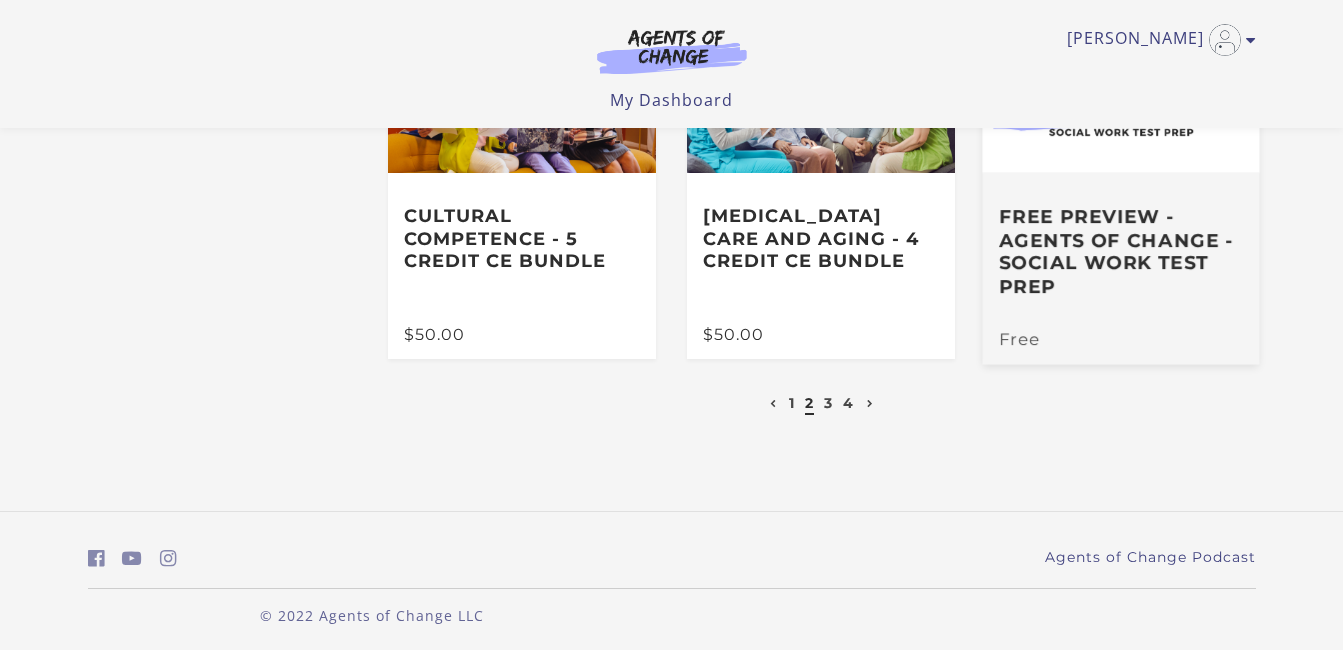 click on "Free" at bounding box center [1122, 339] 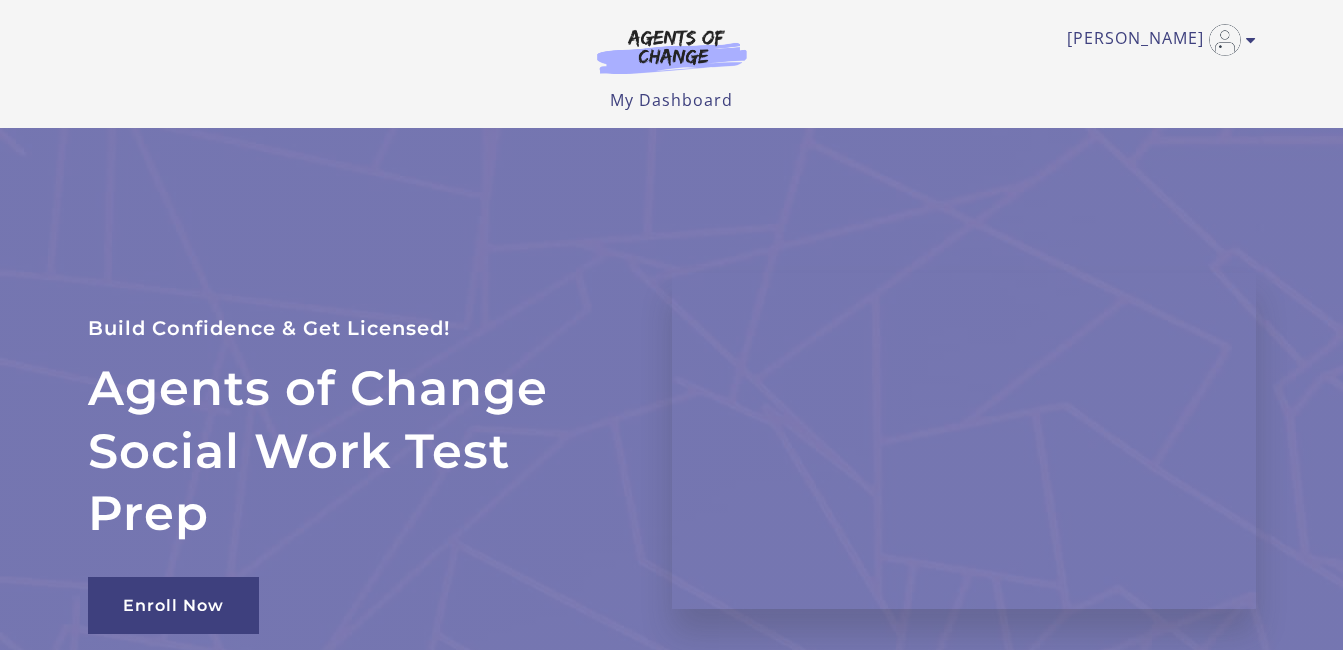 scroll, scrollTop: 0, scrollLeft: 0, axis: both 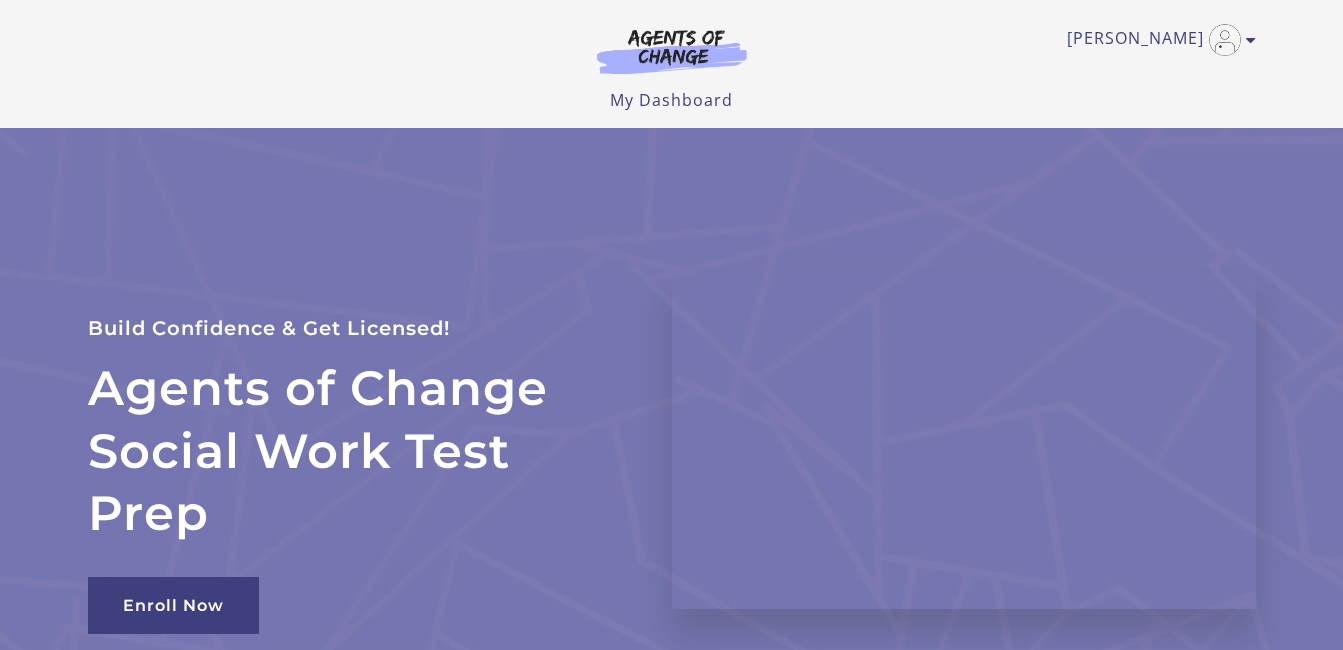 click on "Angela B
My Account
Support
Sign Out
Toggle menu
Menu
My Dashboard
My Account
Support
Sign Out" at bounding box center (672, 56) 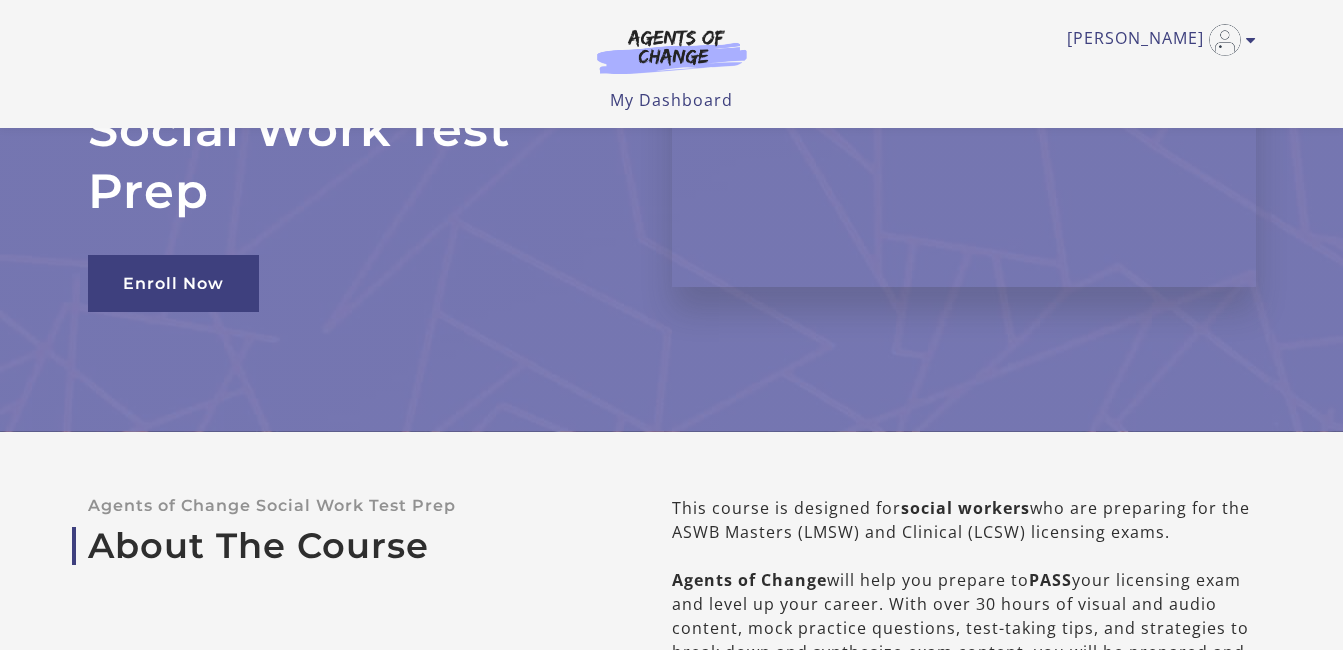 scroll, scrollTop: 0, scrollLeft: 0, axis: both 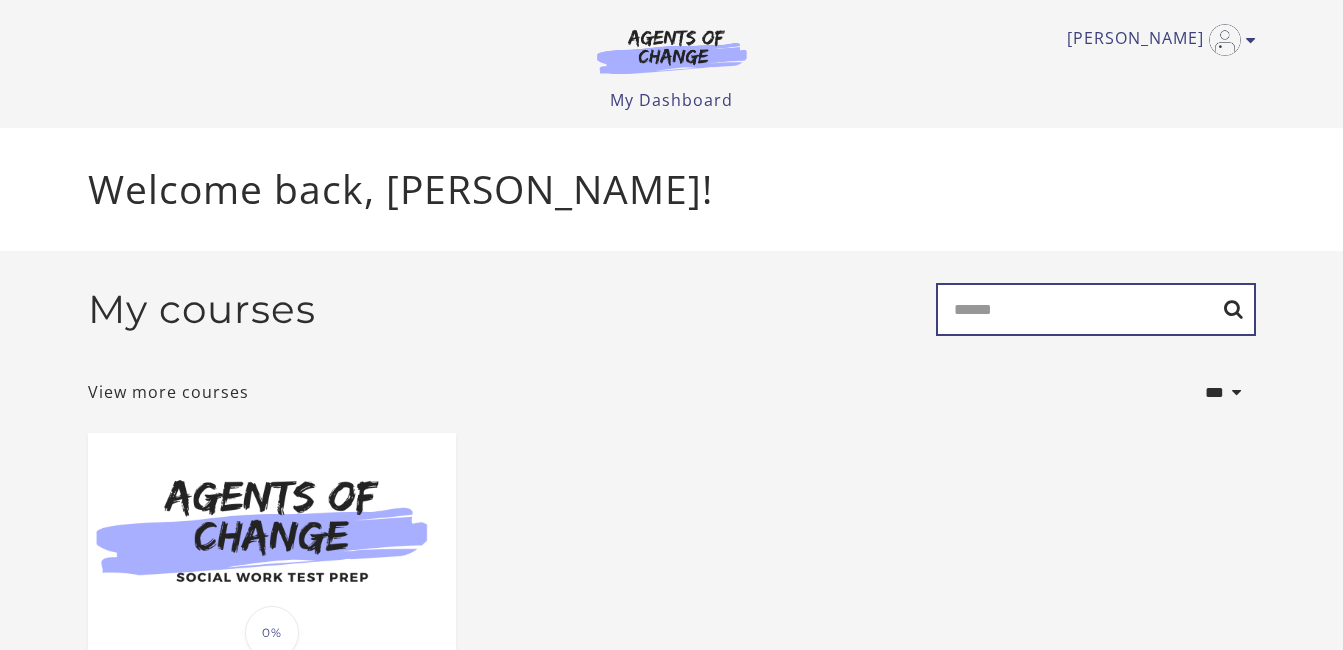 click on "Search" at bounding box center (1096, 309) 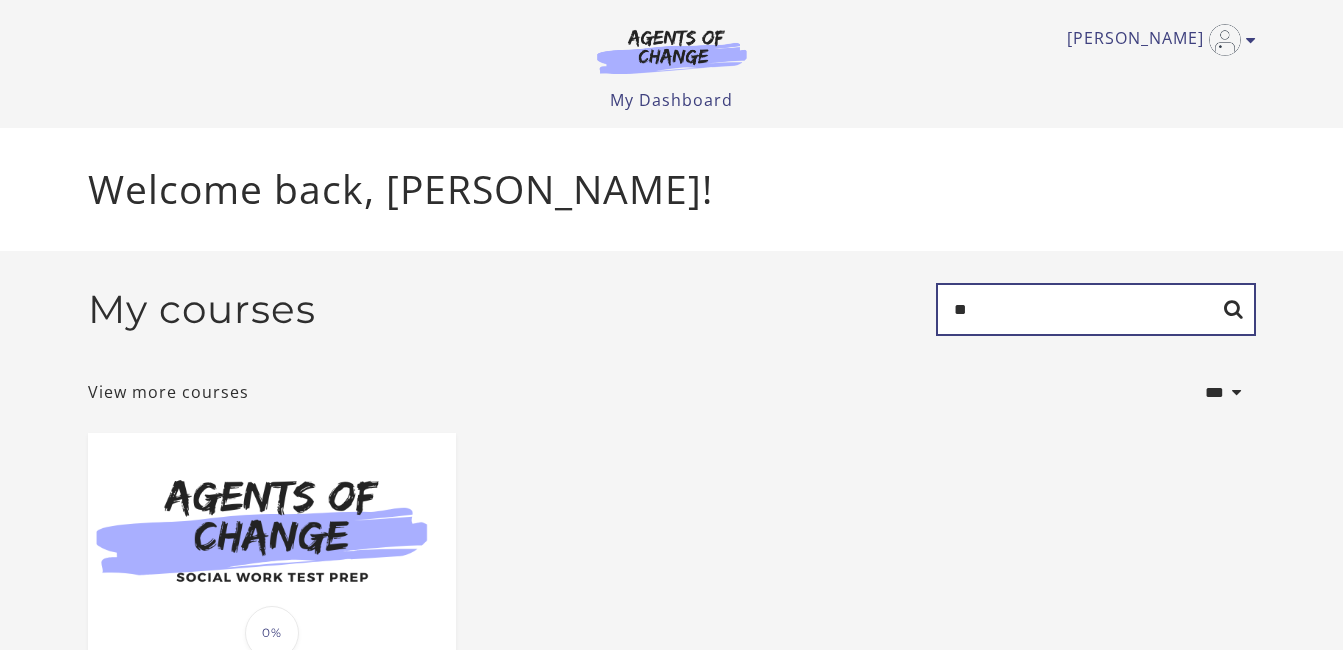 type on "*" 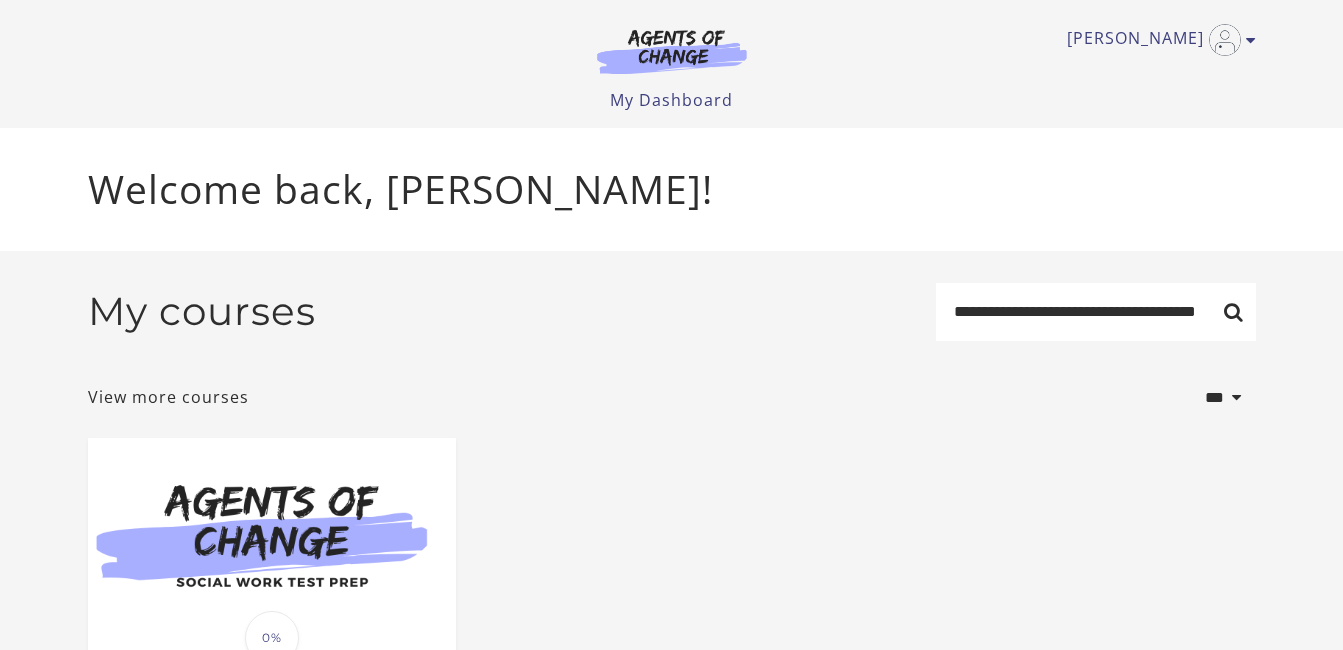 scroll, scrollTop: 0, scrollLeft: 0, axis: both 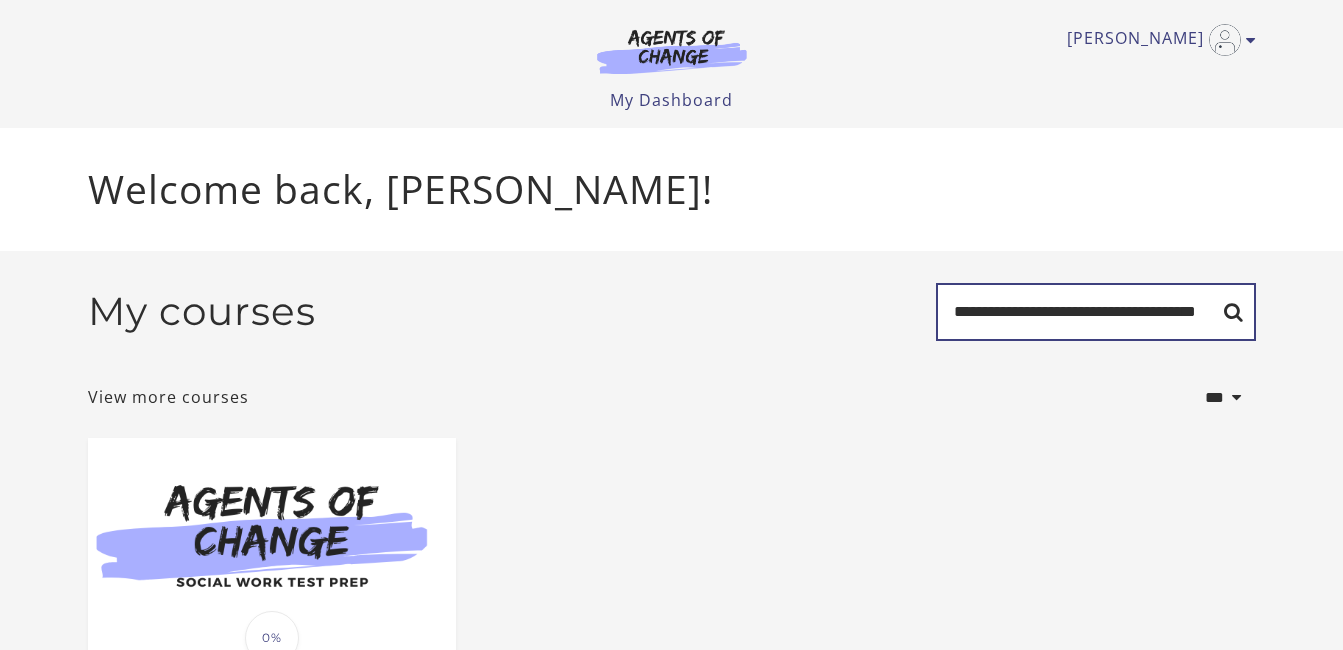 click on "**********" at bounding box center (1096, 312) 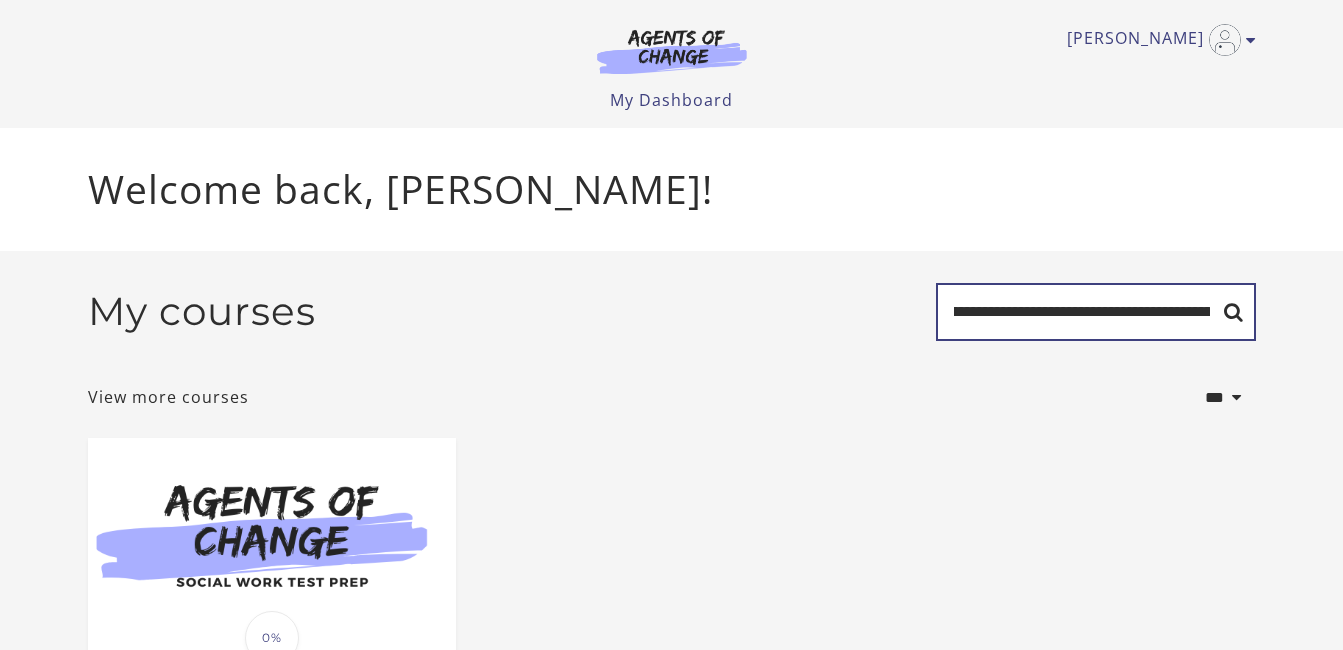 scroll, scrollTop: 0, scrollLeft: 94, axis: horizontal 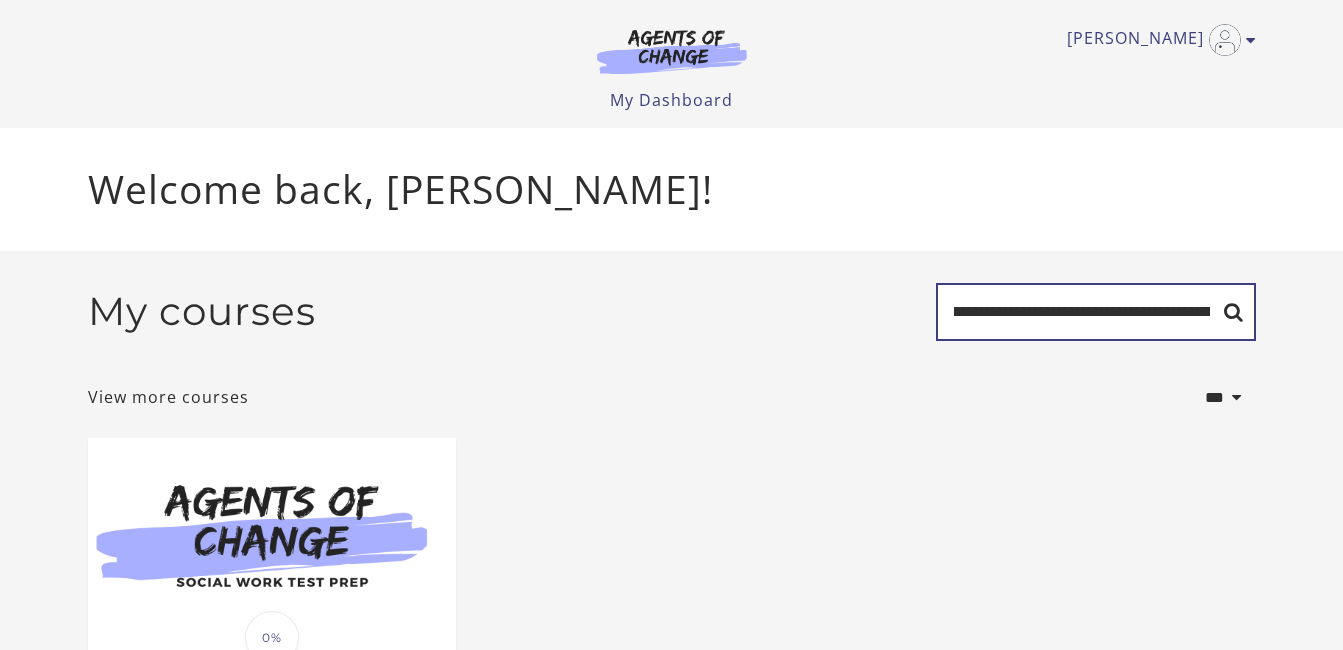 click on "**********" at bounding box center (1096, 312) 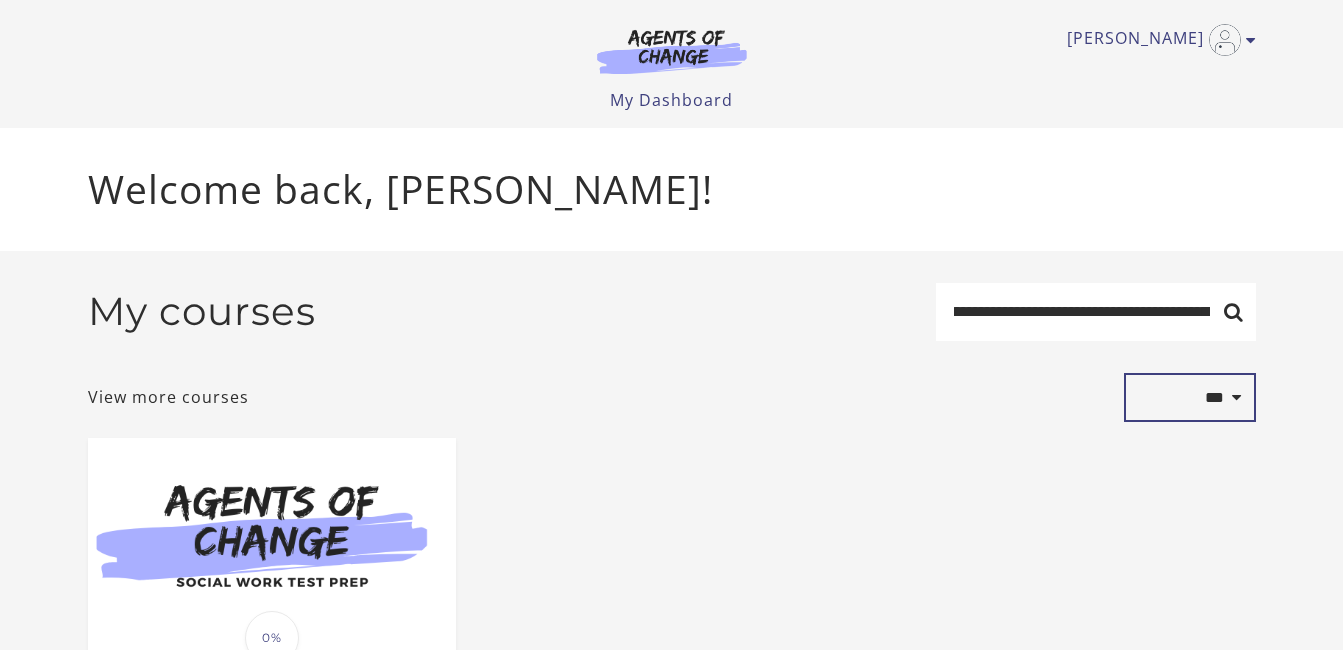 click on "**********" at bounding box center [1190, 397] 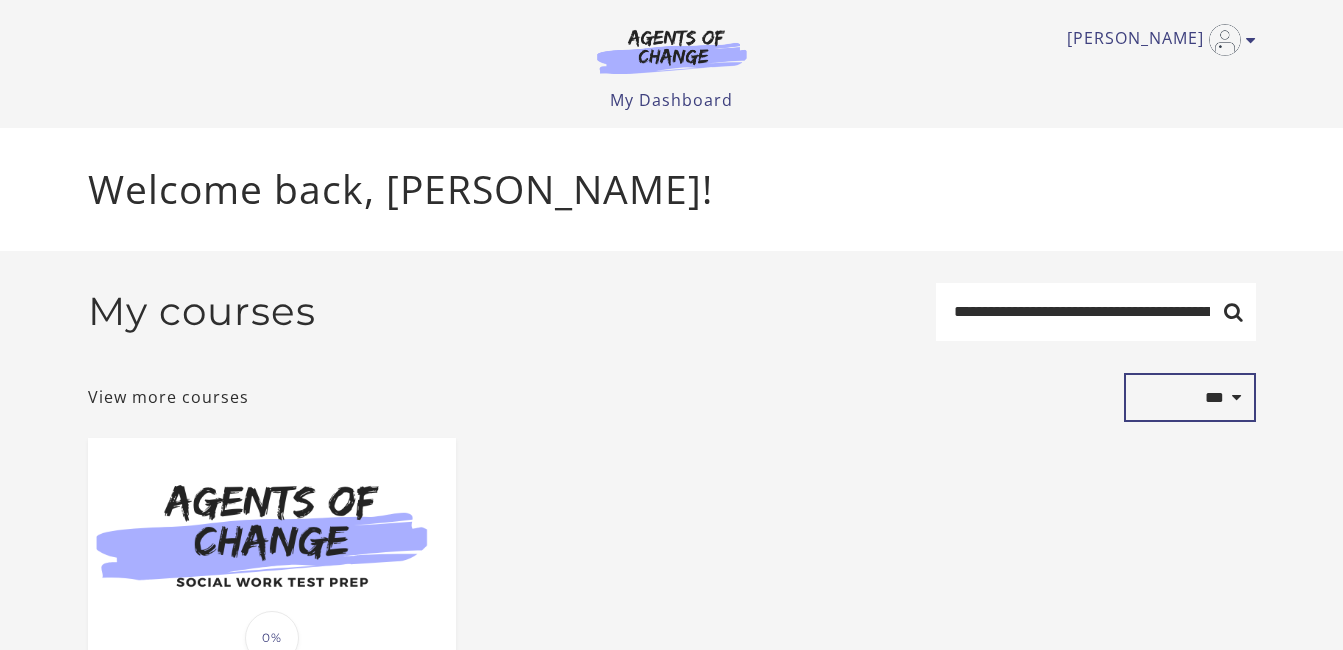 click on "**********" at bounding box center (1190, 397) 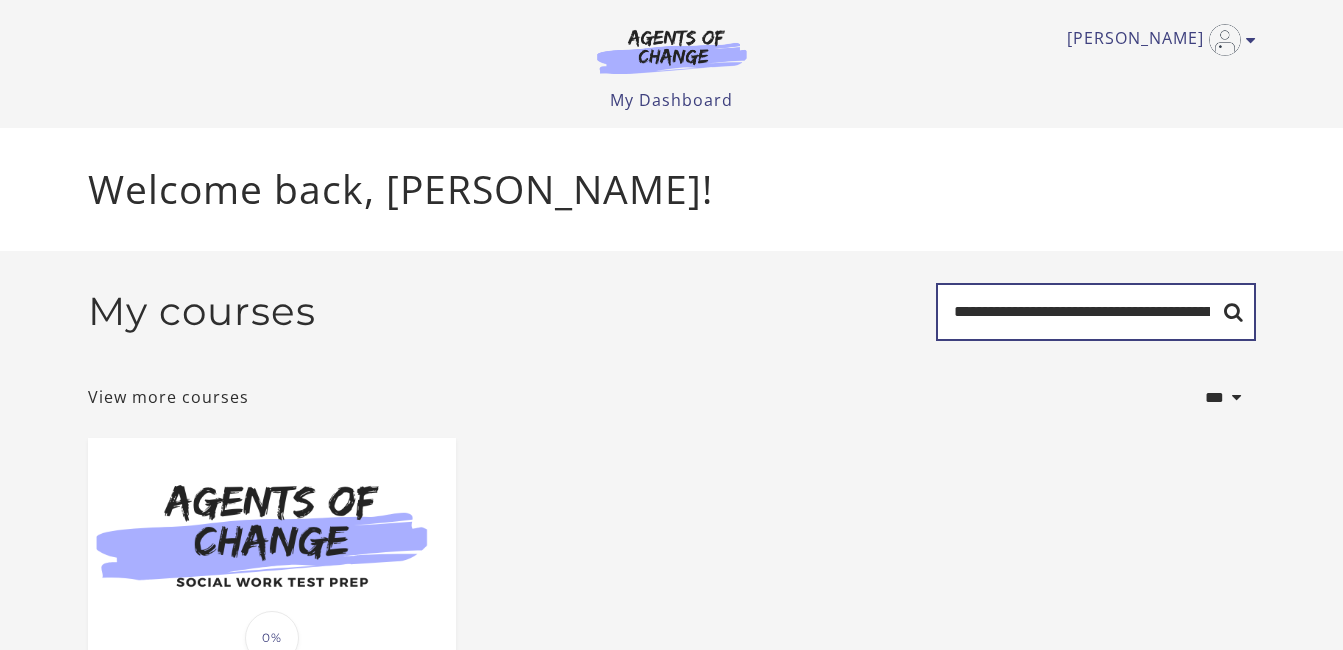 click on "**********" at bounding box center (1096, 312) 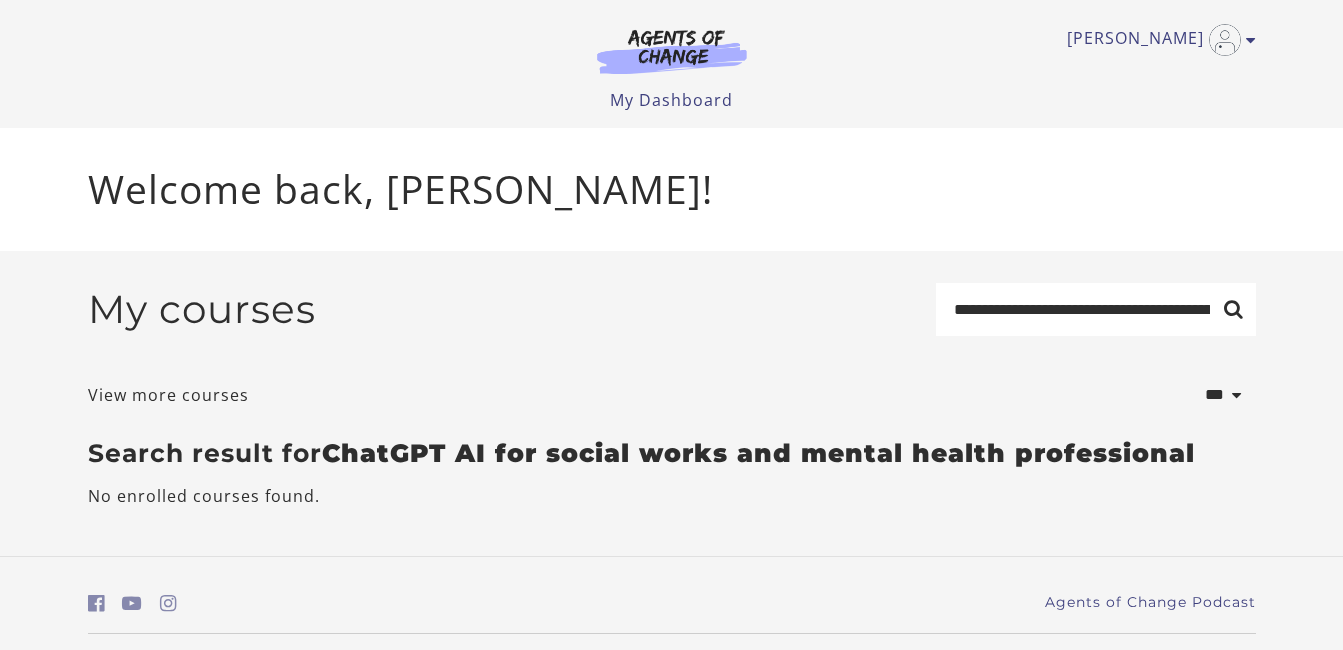 scroll, scrollTop: 0, scrollLeft: 0, axis: both 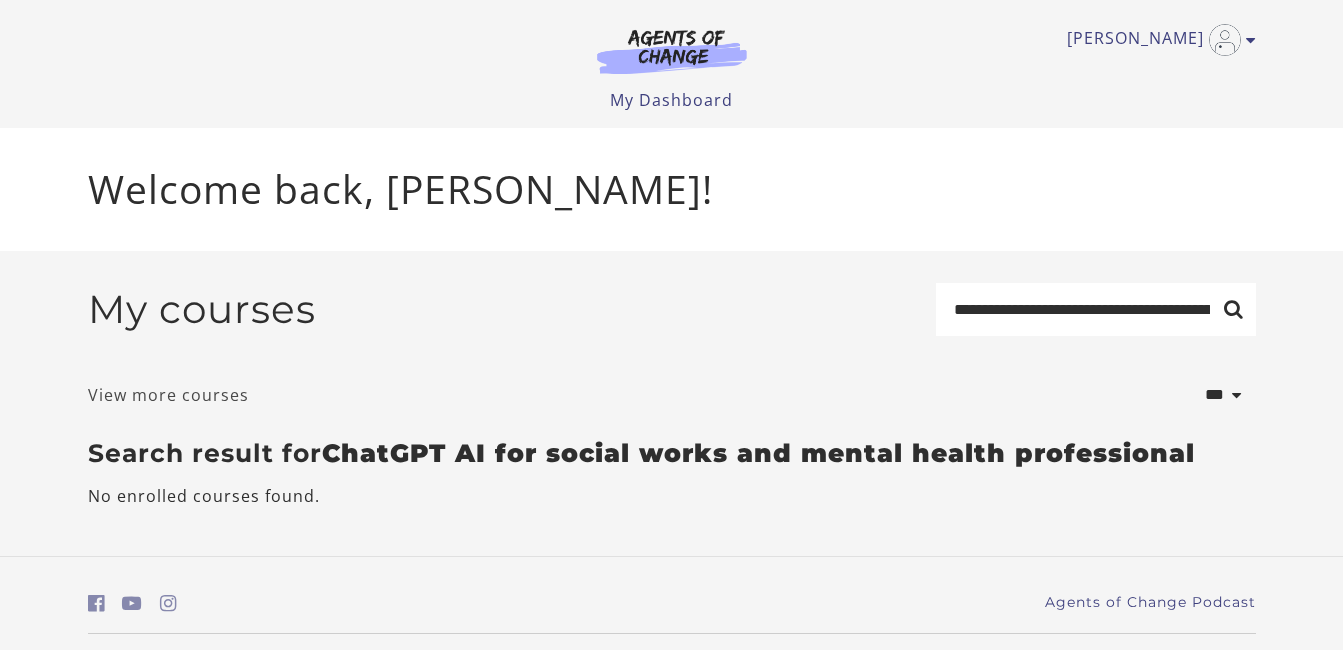 click on "View more courses" at bounding box center [168, 395] 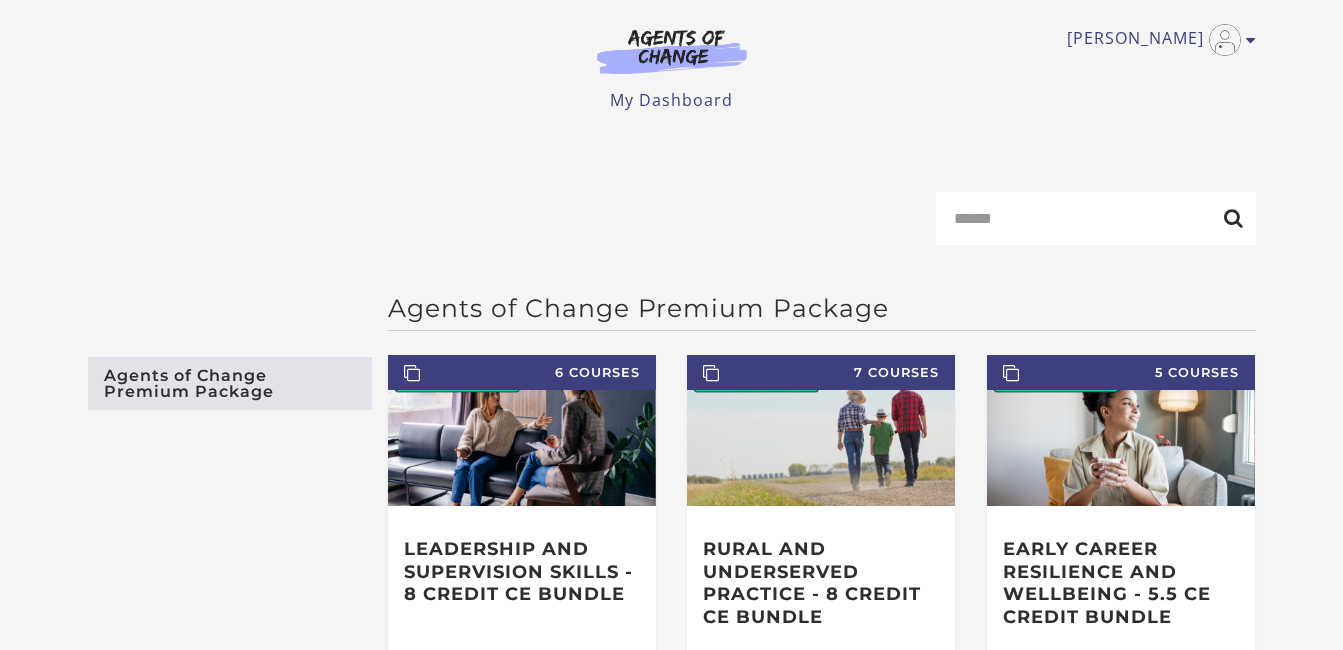 scroll, scrollTop: 0, scrollLeft: 0, axis: both 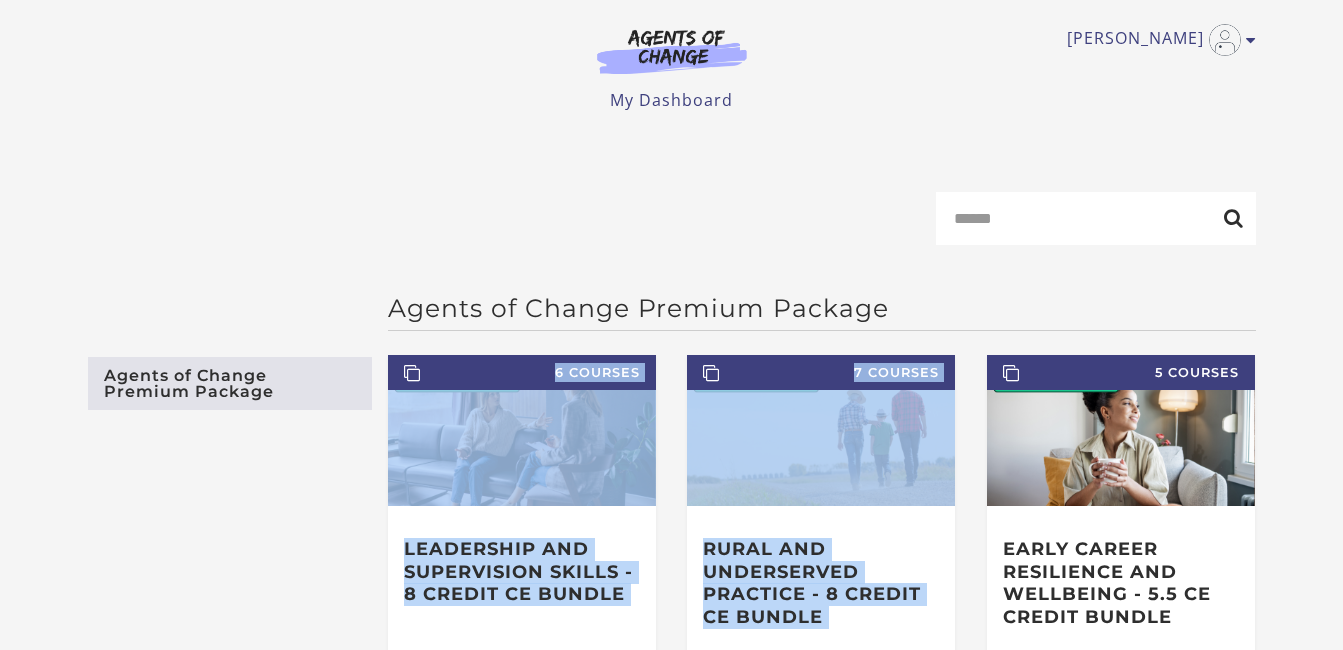 drag, startPoint x: 1342, startPoint y: 238, endPoint x: 1345, endPoint y: 333, distance: 95.047356 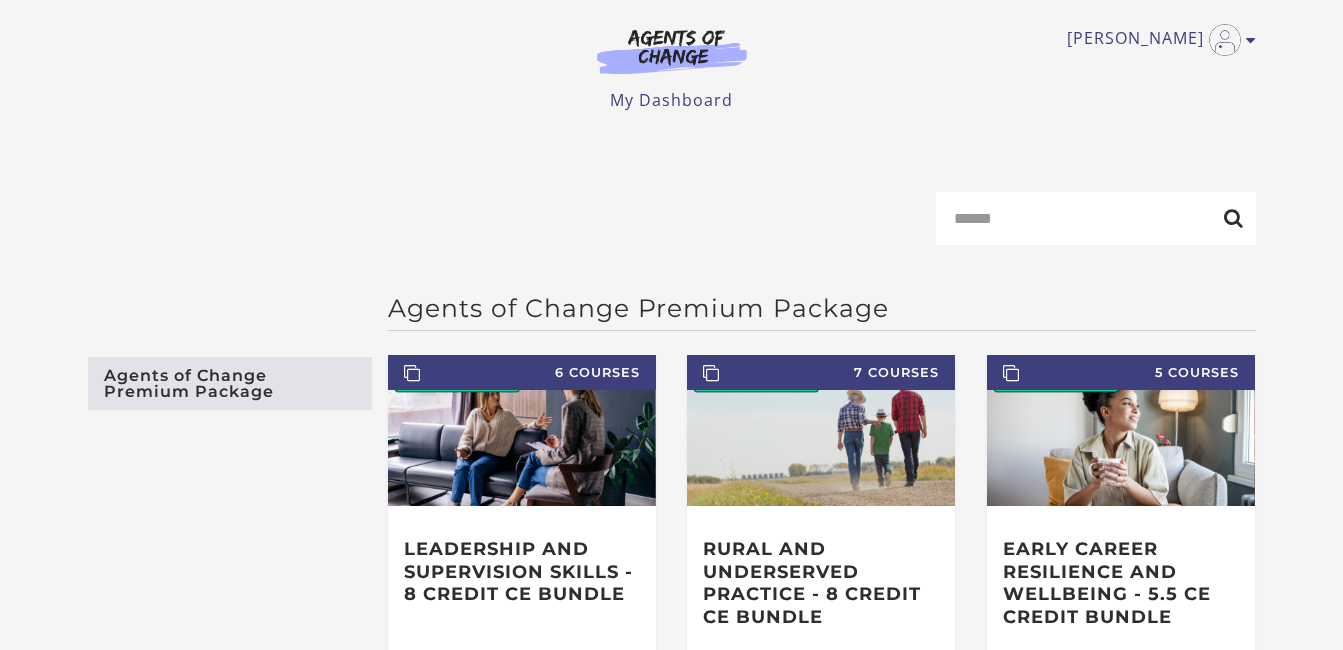 click on "My Dashboard
My Account
Support
Sign Out" at bounding box center [672, 100] 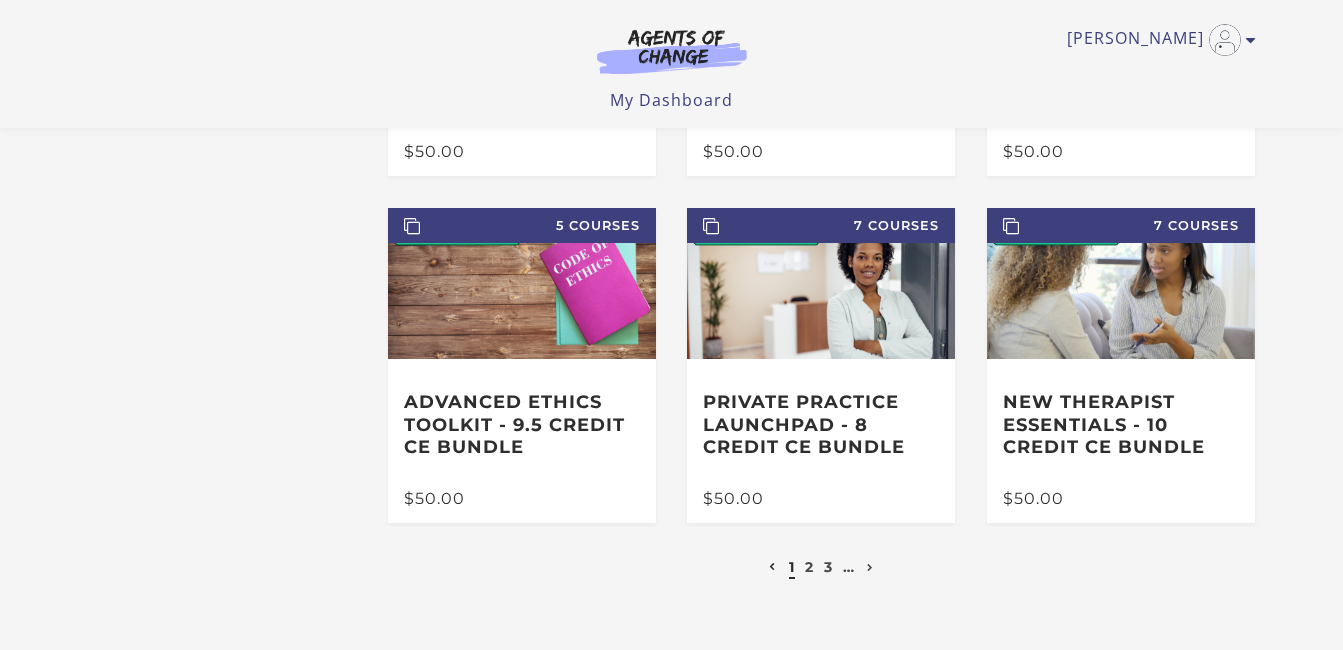scroll, scrollTop: 374, scrollLeft: 0, axis: vertical 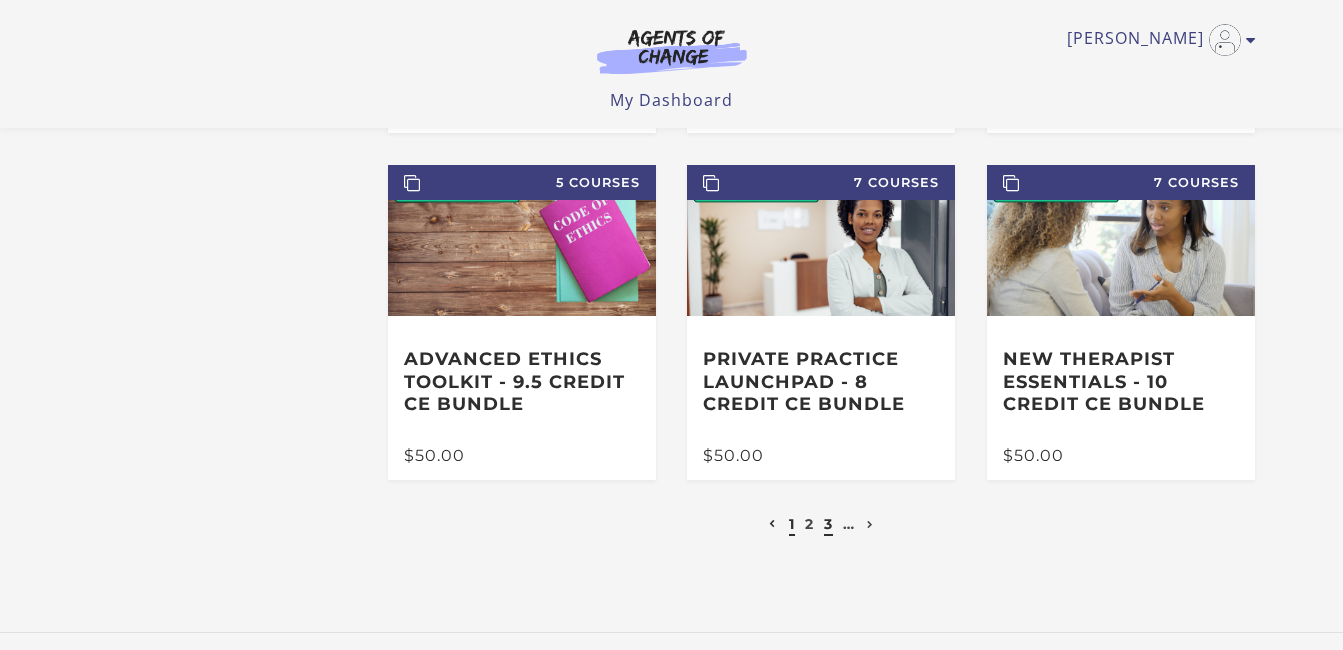 click on "3" at bounding box center [828, 524] 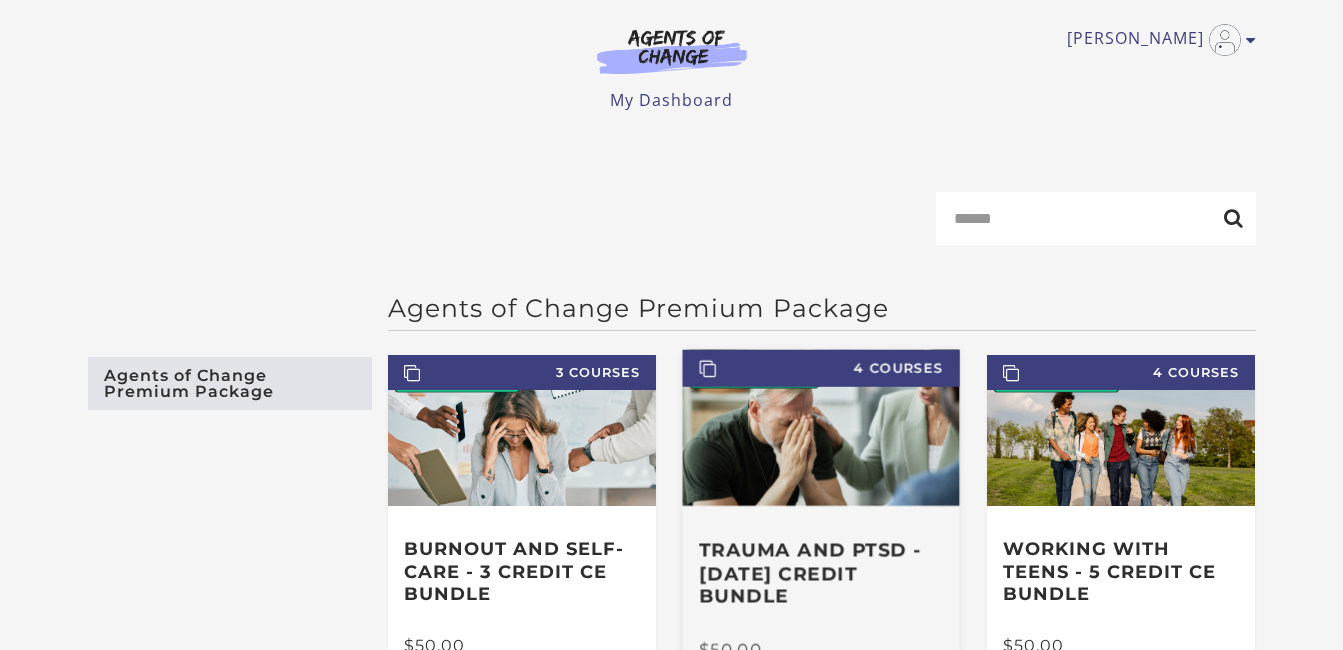 scroll, scrollTop: 0, scrollLeft: 0, axis: both 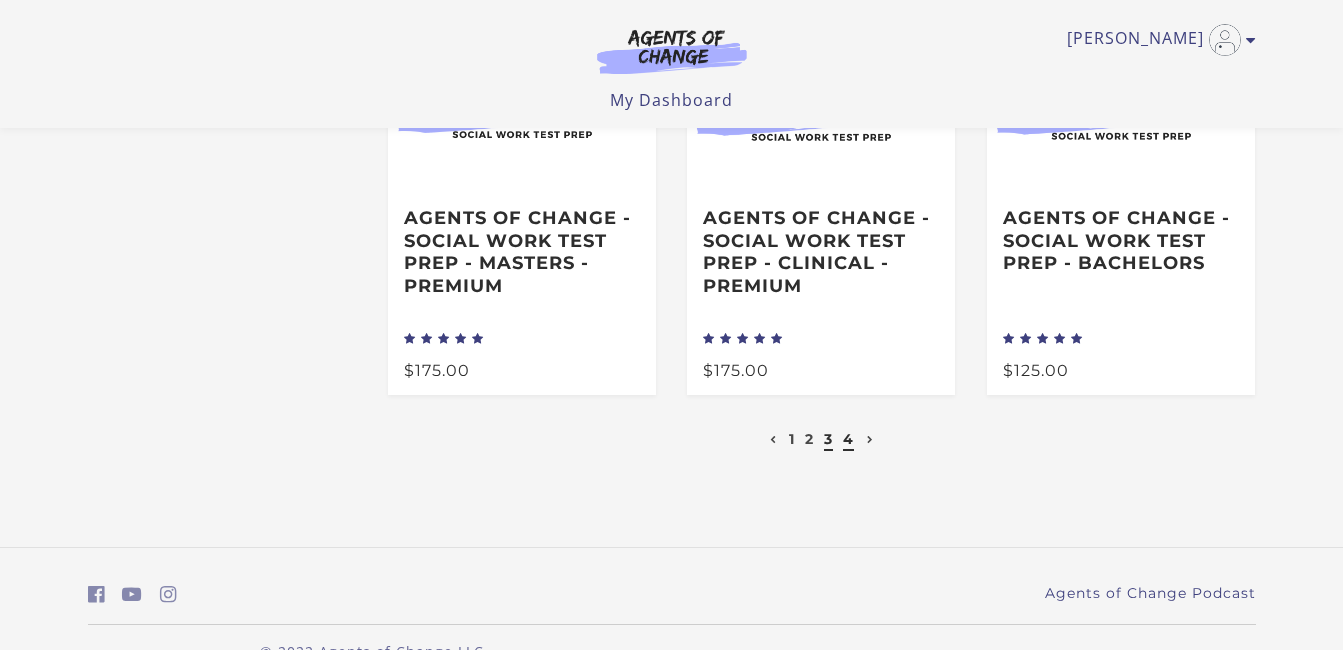 click on "4" at bounding box center (848, 439) 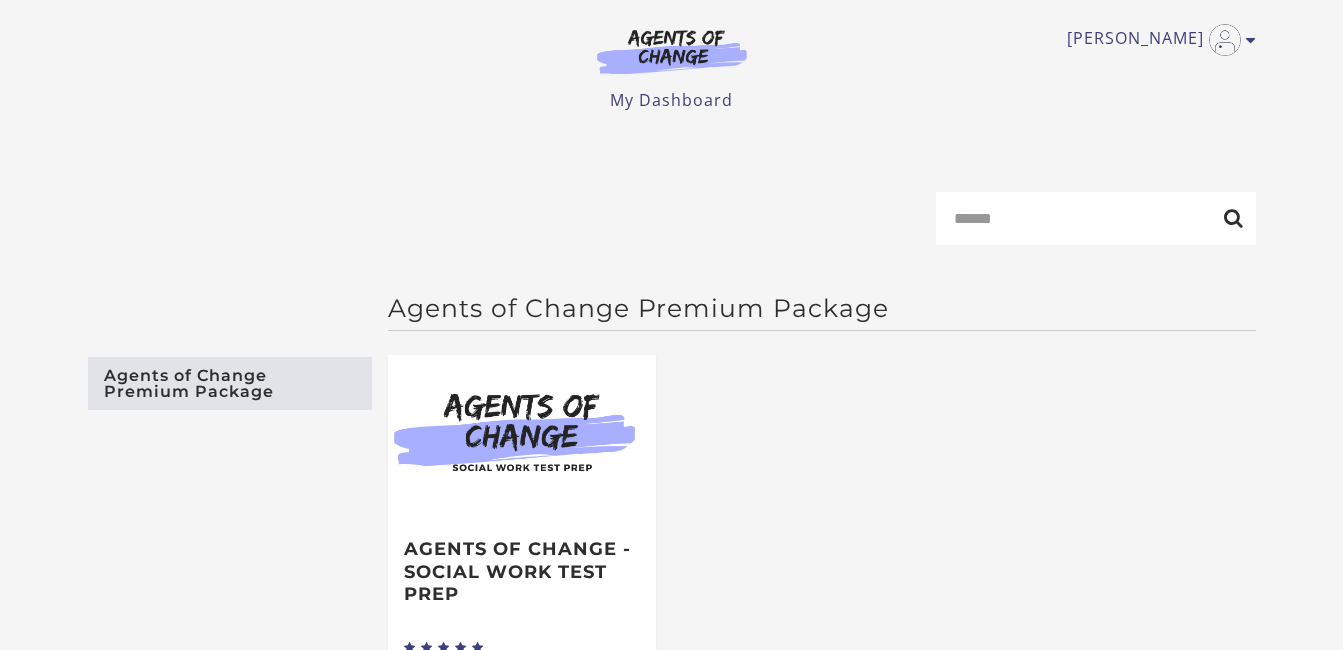 scroll, scrollTop: 0, scrollLeft: 0, axis: both 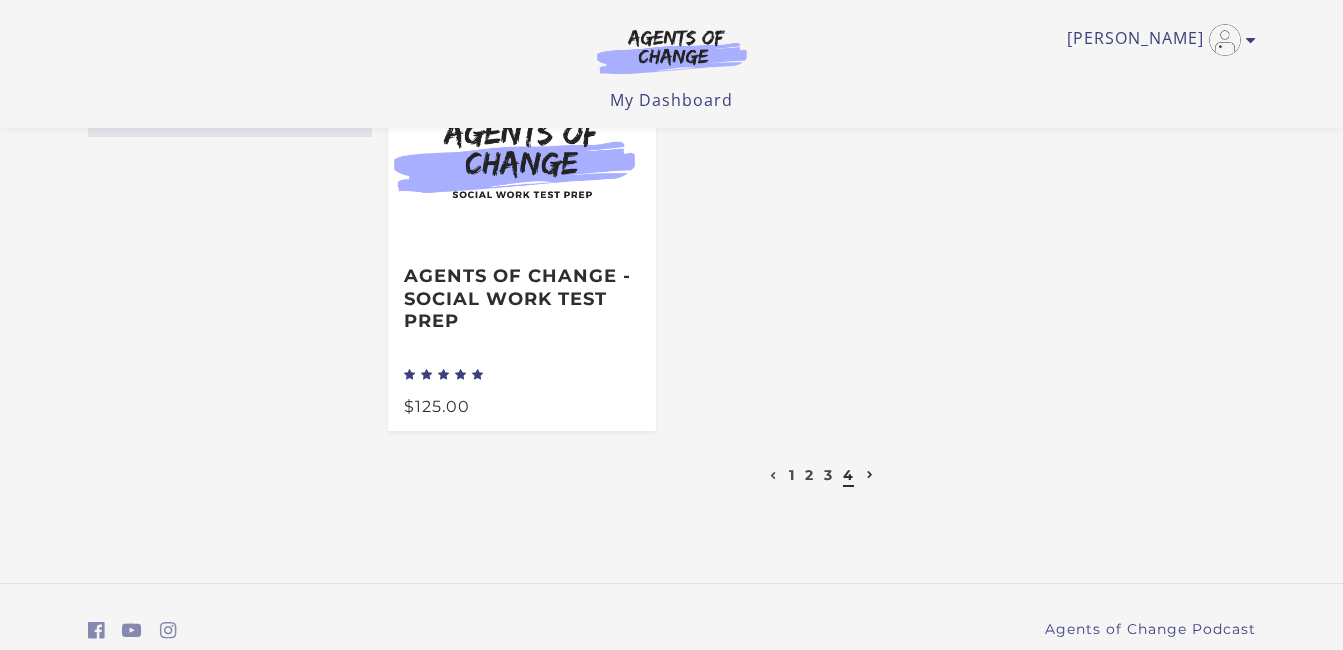click at bounding box center [870, 475] 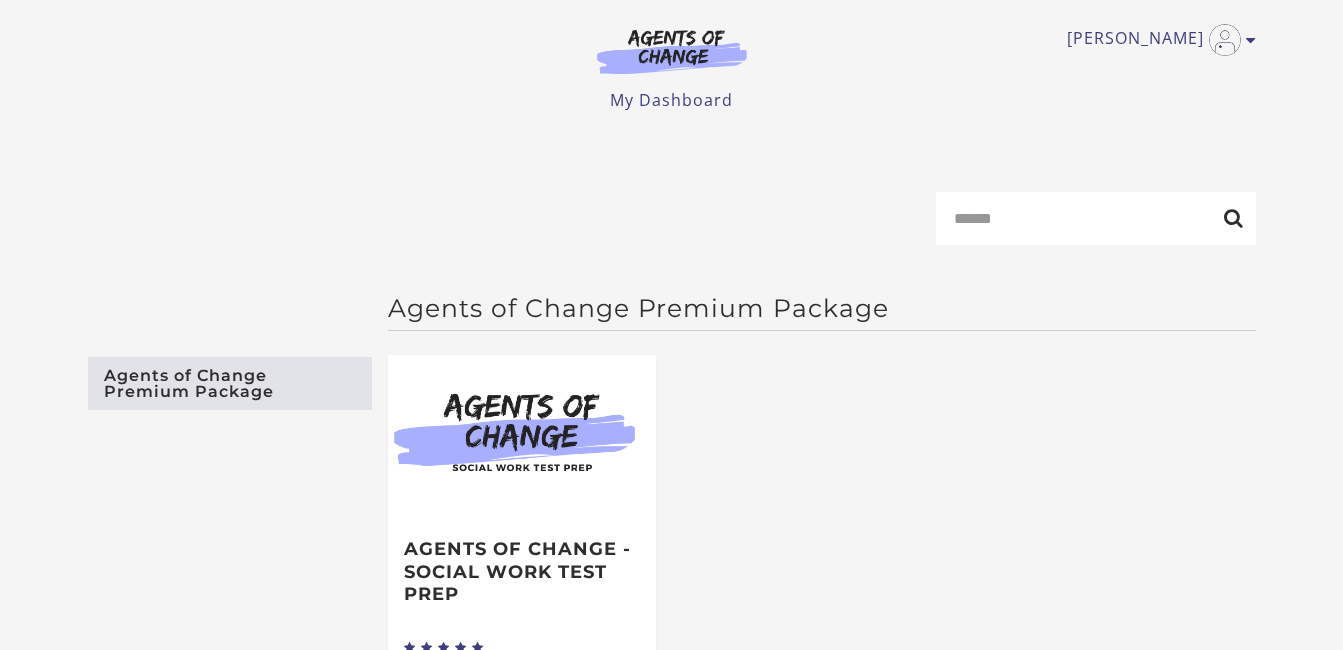 scroll, scrollTop: 0, scrollLeft: 0, axis: both 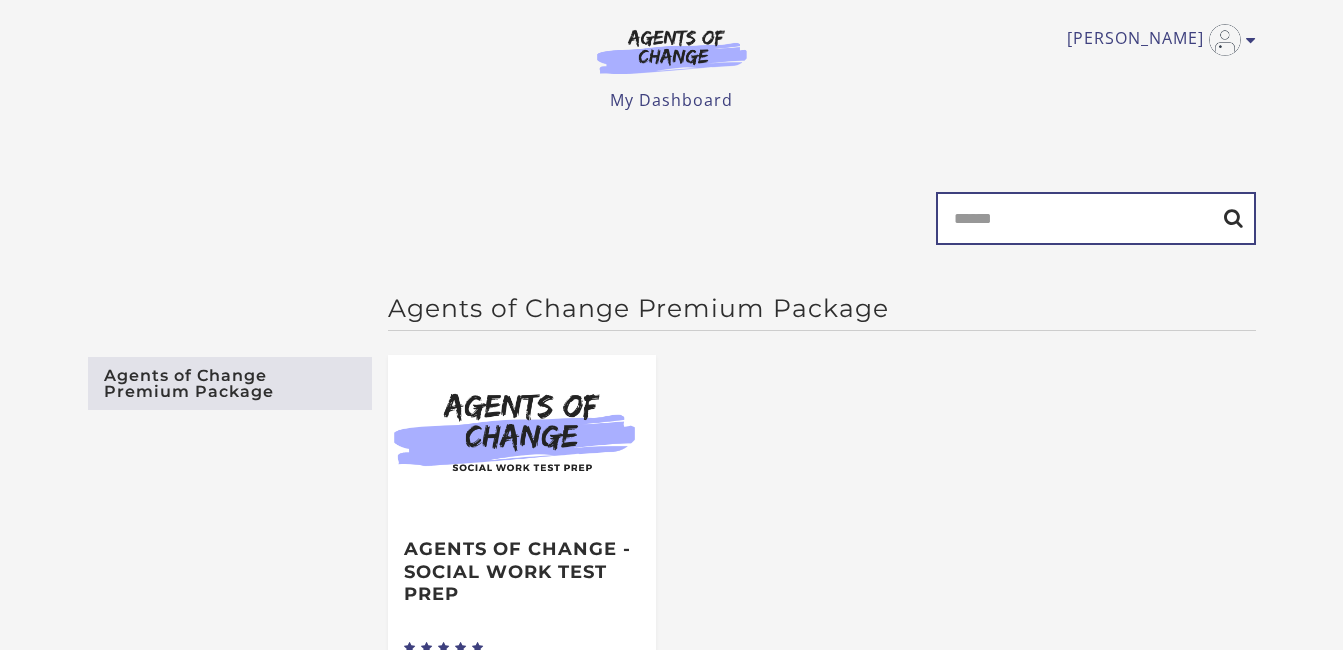 click on "Search" at bounding box center (1096, 218) 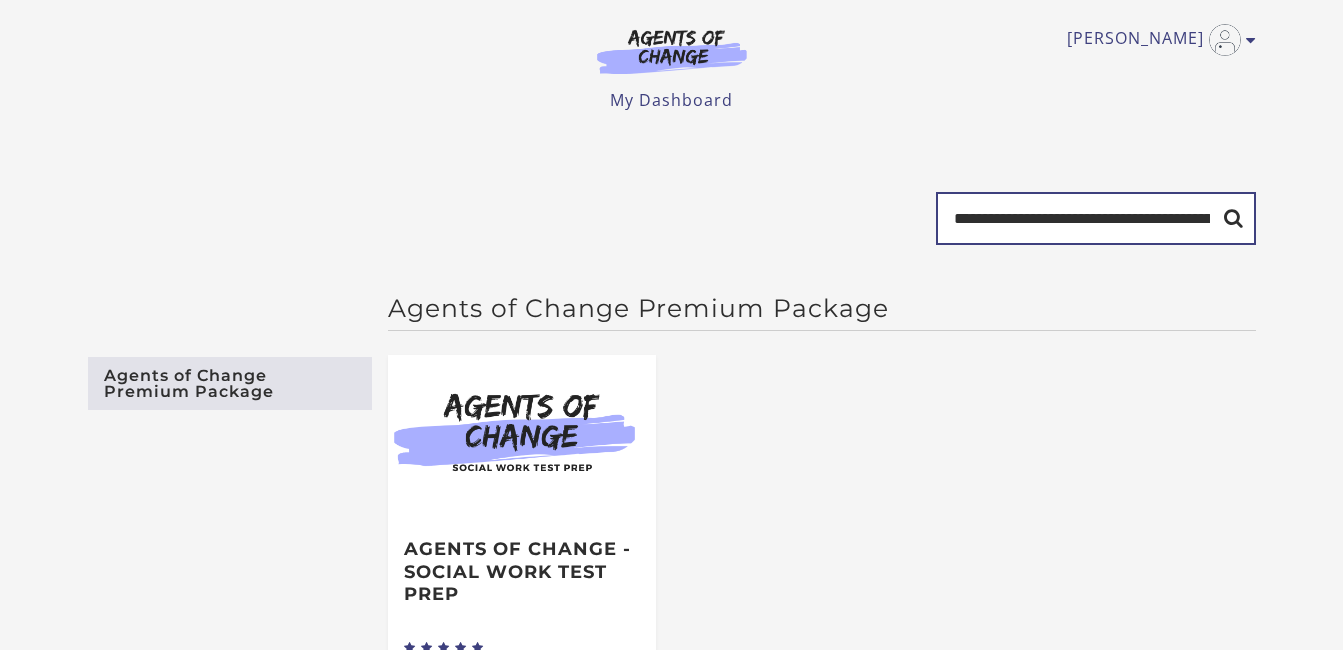 click on "**********" at bounding box center (1096, 218) 